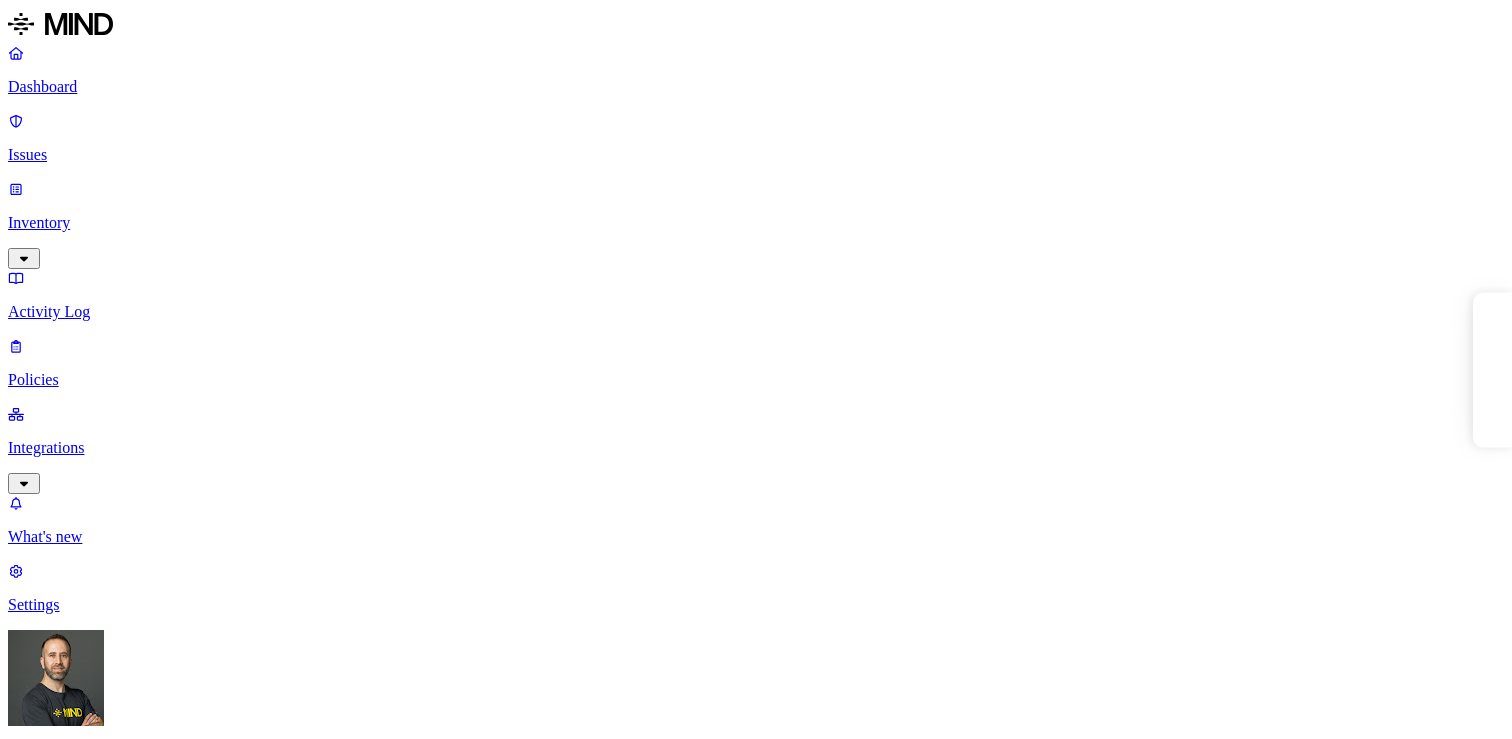 scroll, scrollTop: 0, scrollLeft: 0, axis: both 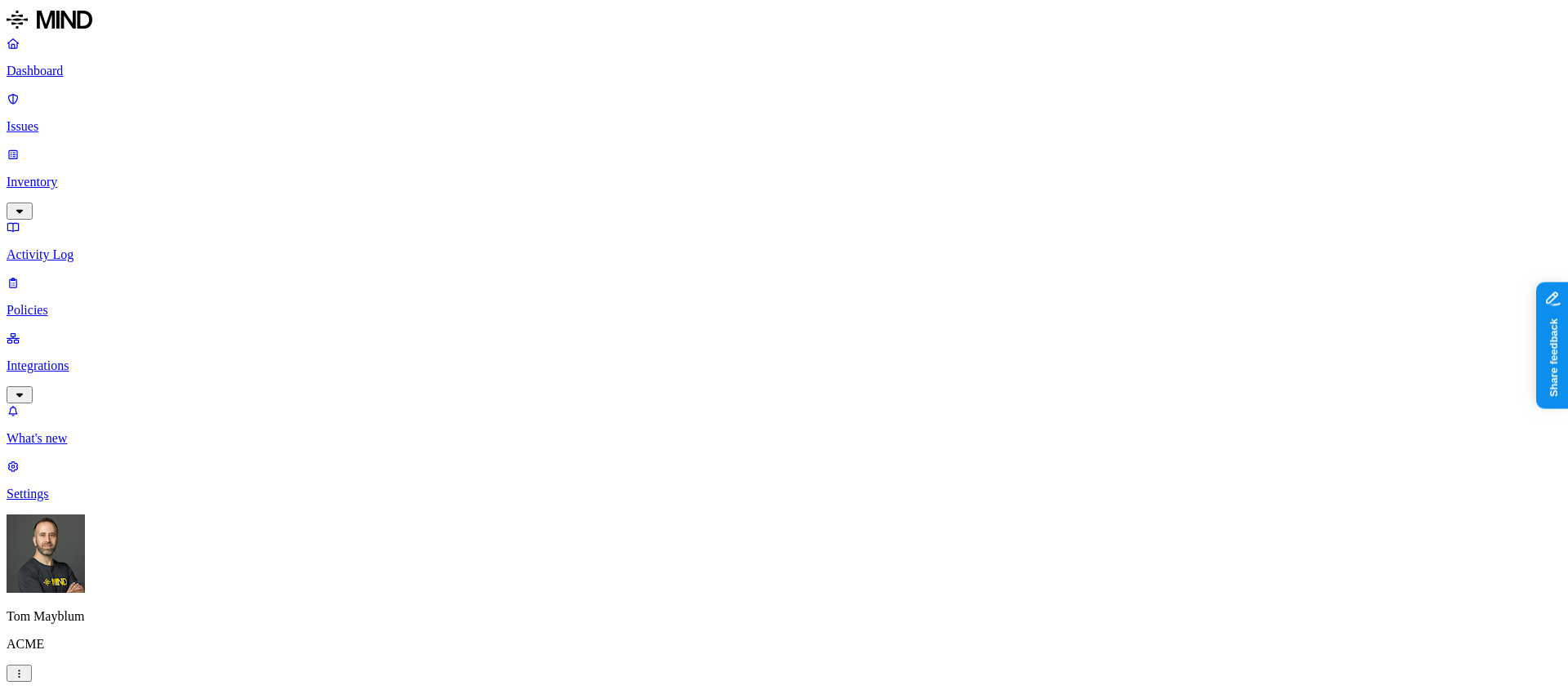 click on "Issues: All issues" at bounding box center (784, 755) 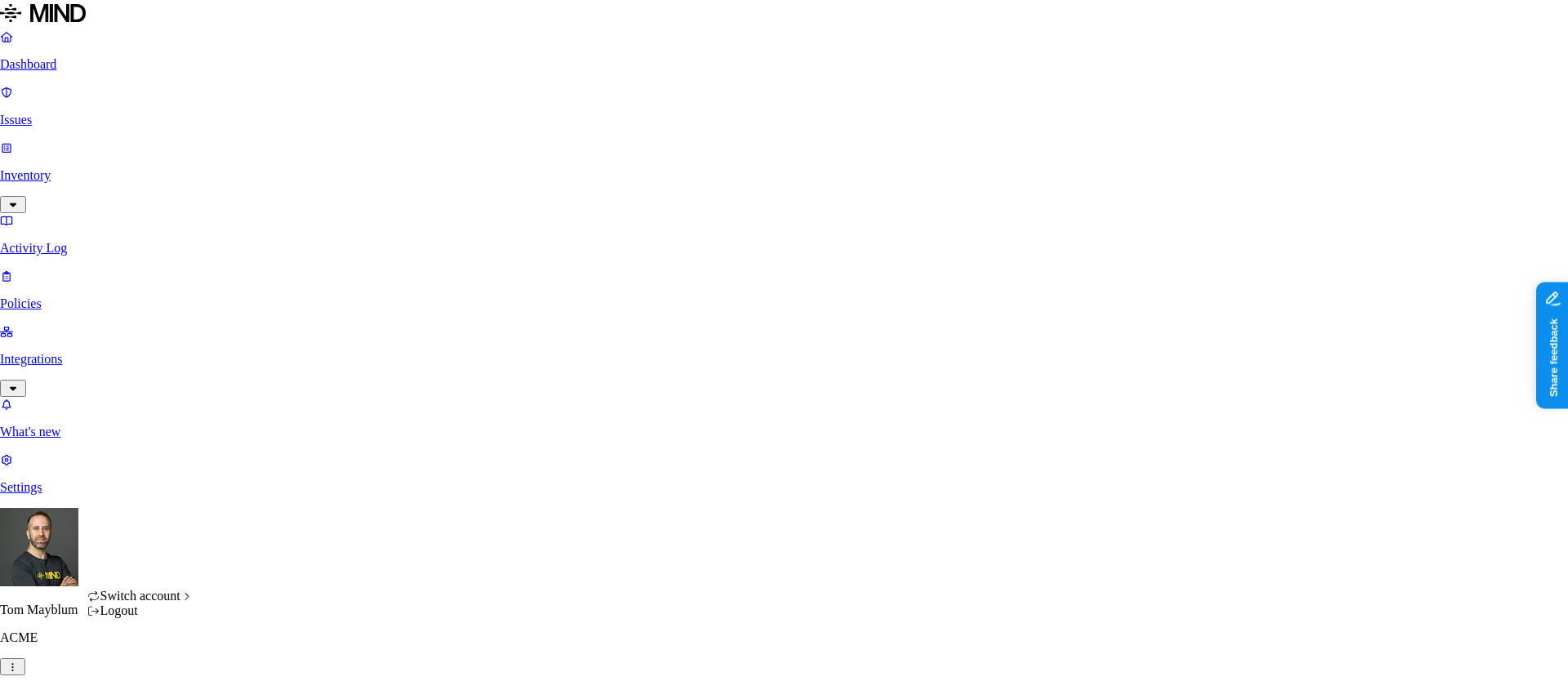 click on "Logout" at bounding box center (140, 611) 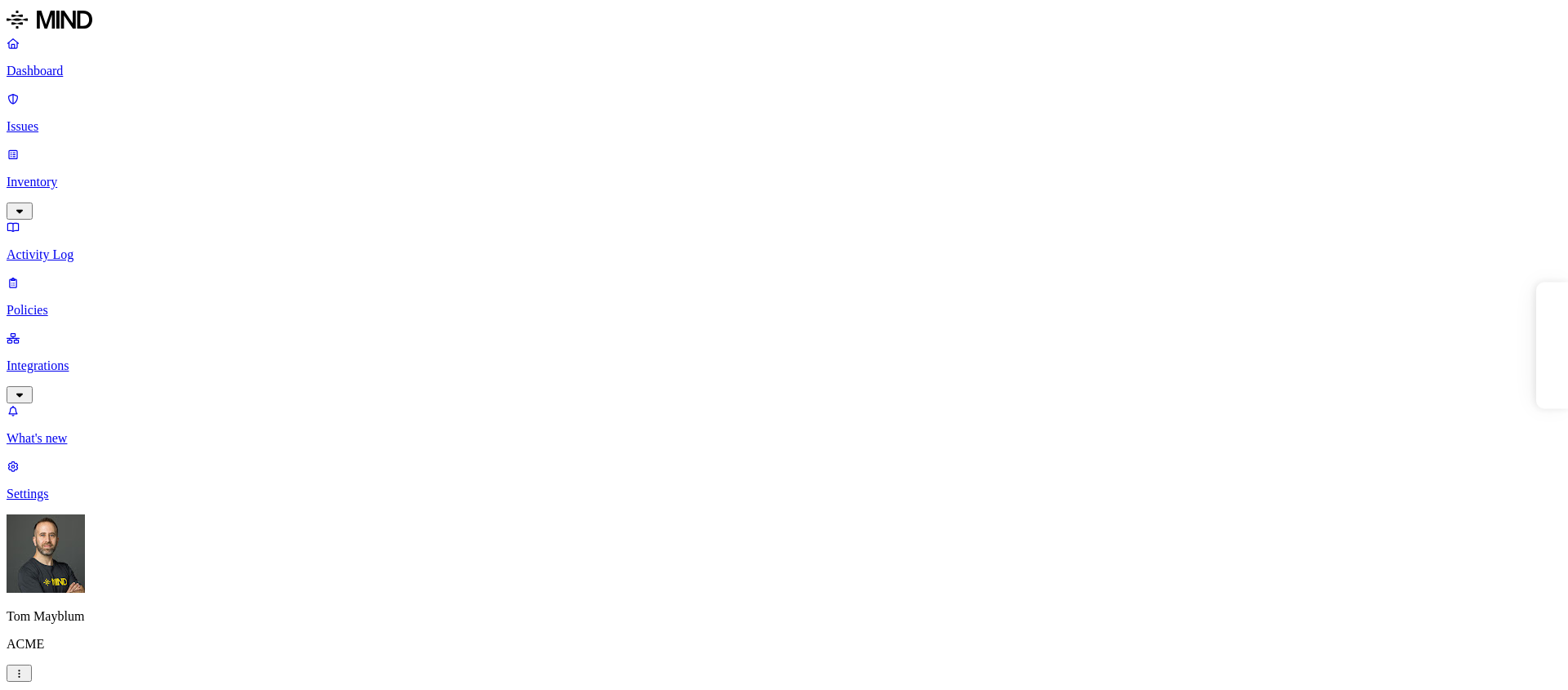 scroll, scrollTop: 0, scrollLeft: 0, axis: both 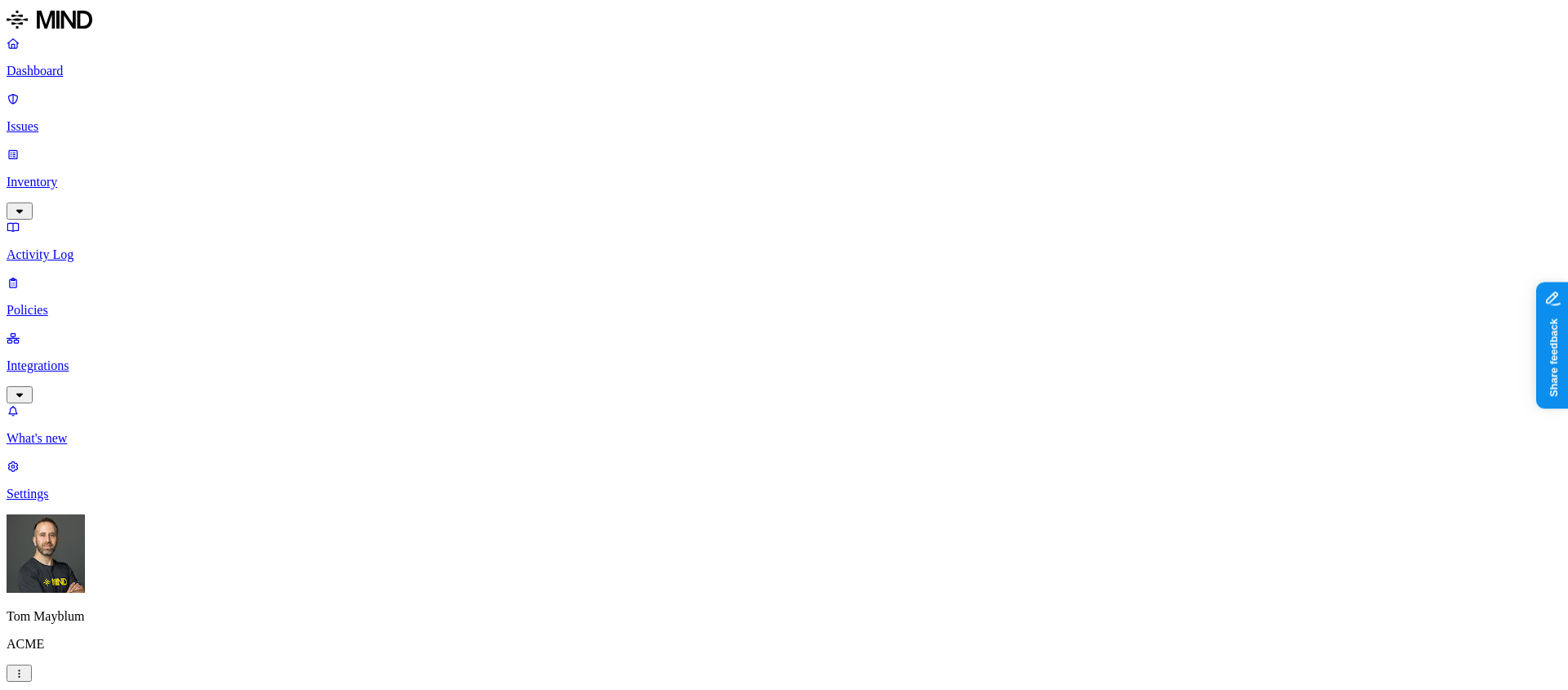 click on "Dashboard Issues Inventory Activity Log Policies Integrations What's new 1 Settings [FIRST] [LAST] ACME Dashboard 8 Discovery Detection Prevention Last update: 01:01 PM Scanned resources 2.68K Resources by integration 1.96K ACME Office365 530 ACME Google Drive 82 MIND ACME 47 ACME Confluence 37 ACME Box 8 ACME onprem file share PII 310 IBAN 271 SSN 38 Person Name 28 Email address 16 Individual Taxpayer Identification 2 Address 2 PCI 115 Credit card 117 Secrets 175 AWS credentials 168 Github credentials 3 Password 2 Encryption Key 1 Other 1.56K Mind Test File 1.54K Source code 10 CUI 3 Collaboration agreement 2 Statement of work 2 Bill of materials 2 Top resources with sensitive data Resource Sensitive records Owner Last access Test Share link.docx Credit card 1 SSN 1 AWS credentials 106 IBAN 1 [FIRST] [LAST] [DATE] [TIME] test selective audit.docx AWS credentials 107 IBAN 1 Person Name 1 [FIRST] [LAST] [DATE] [TIME] sensitive1.txt Credit card 1 SSN 1 AWS credentials 106 IBAN 1 [FIRST] [LAST]" at bounding box center [784, 1741] 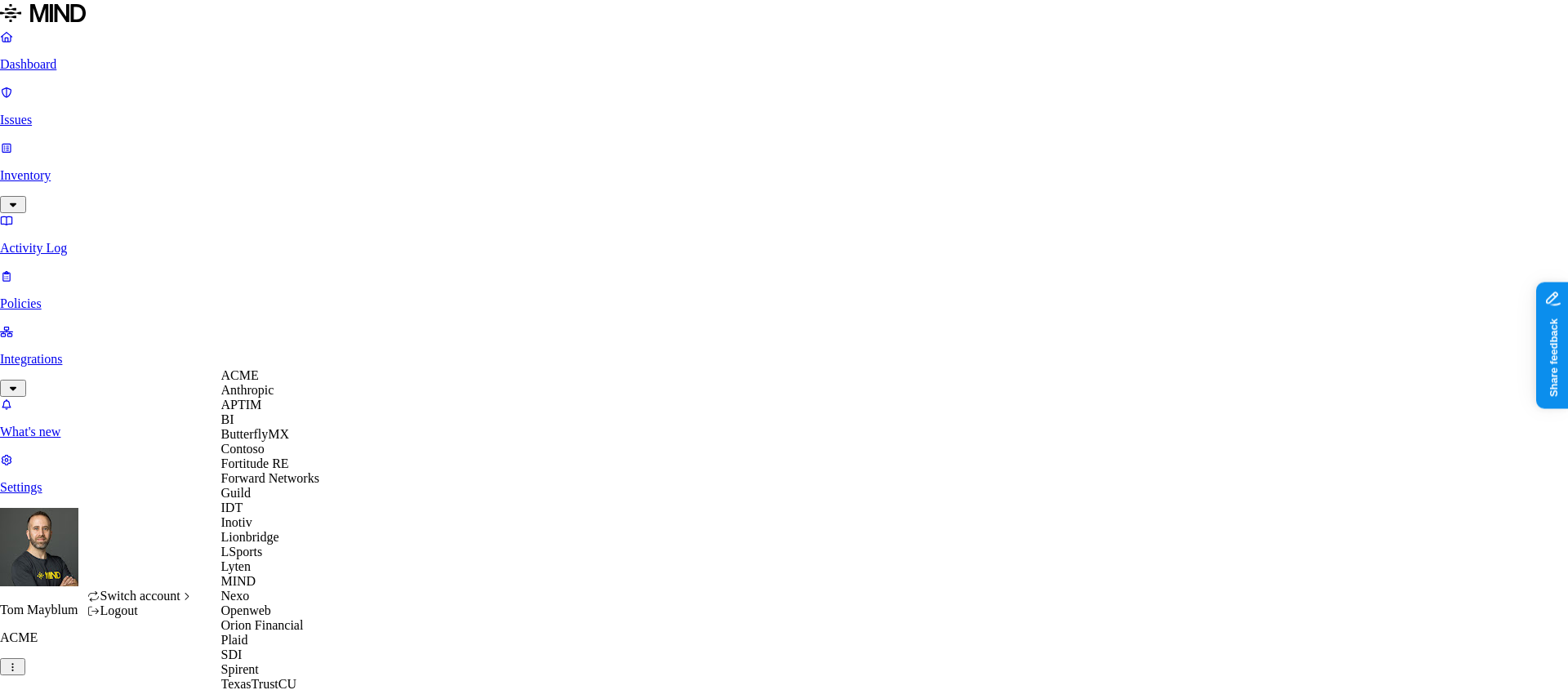 scroll, scrollTop: 341, scrollLeft: 0, axis: vertical 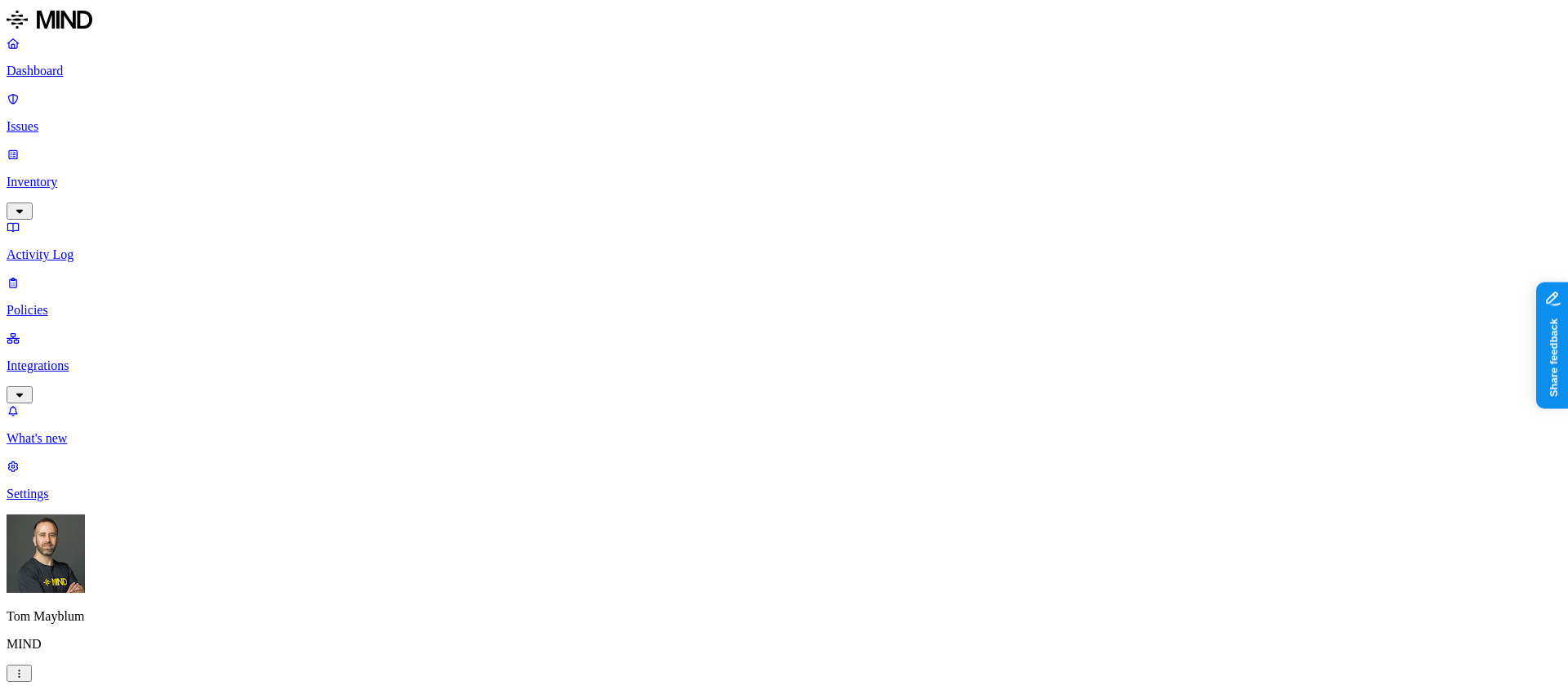 click on "Integrations" at bounding box center [784, 366] 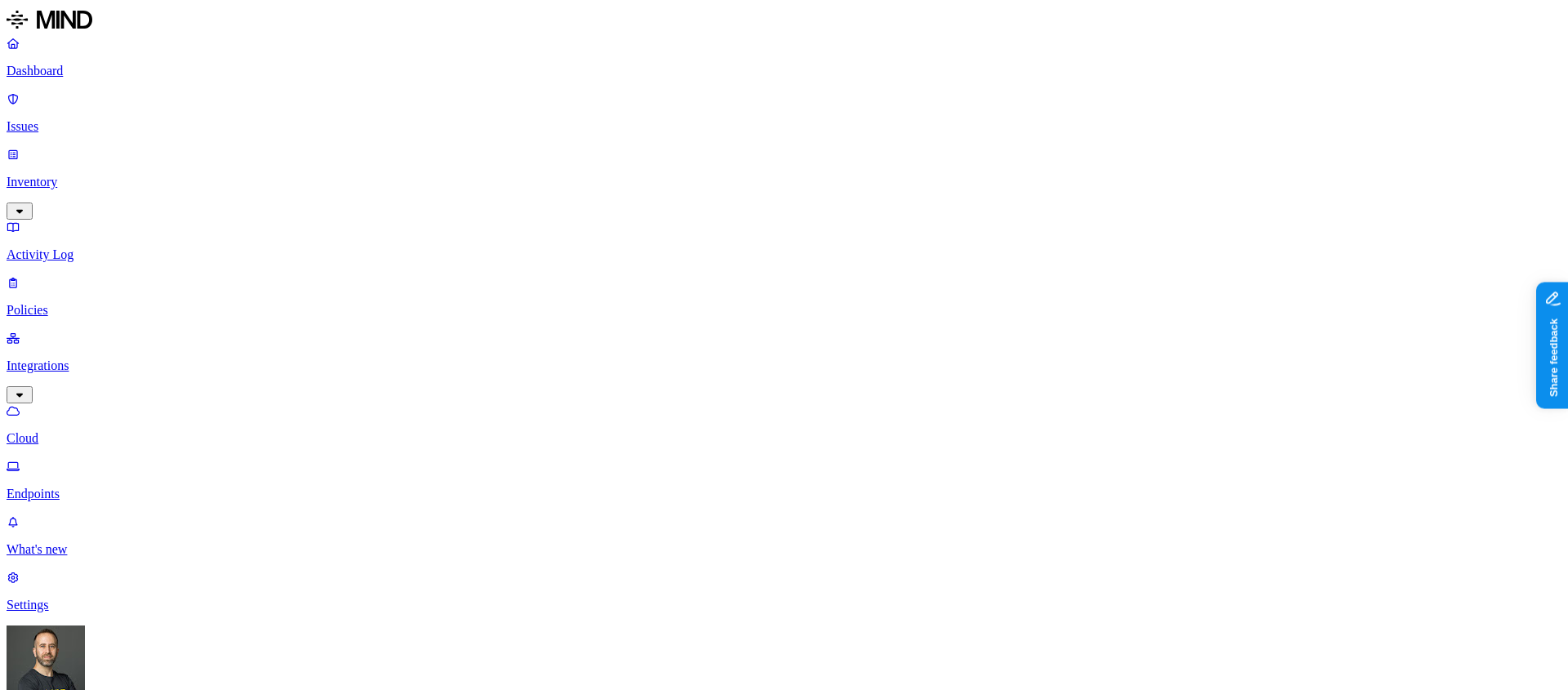 click on "Endpoints" at bounding box center [784, 494] 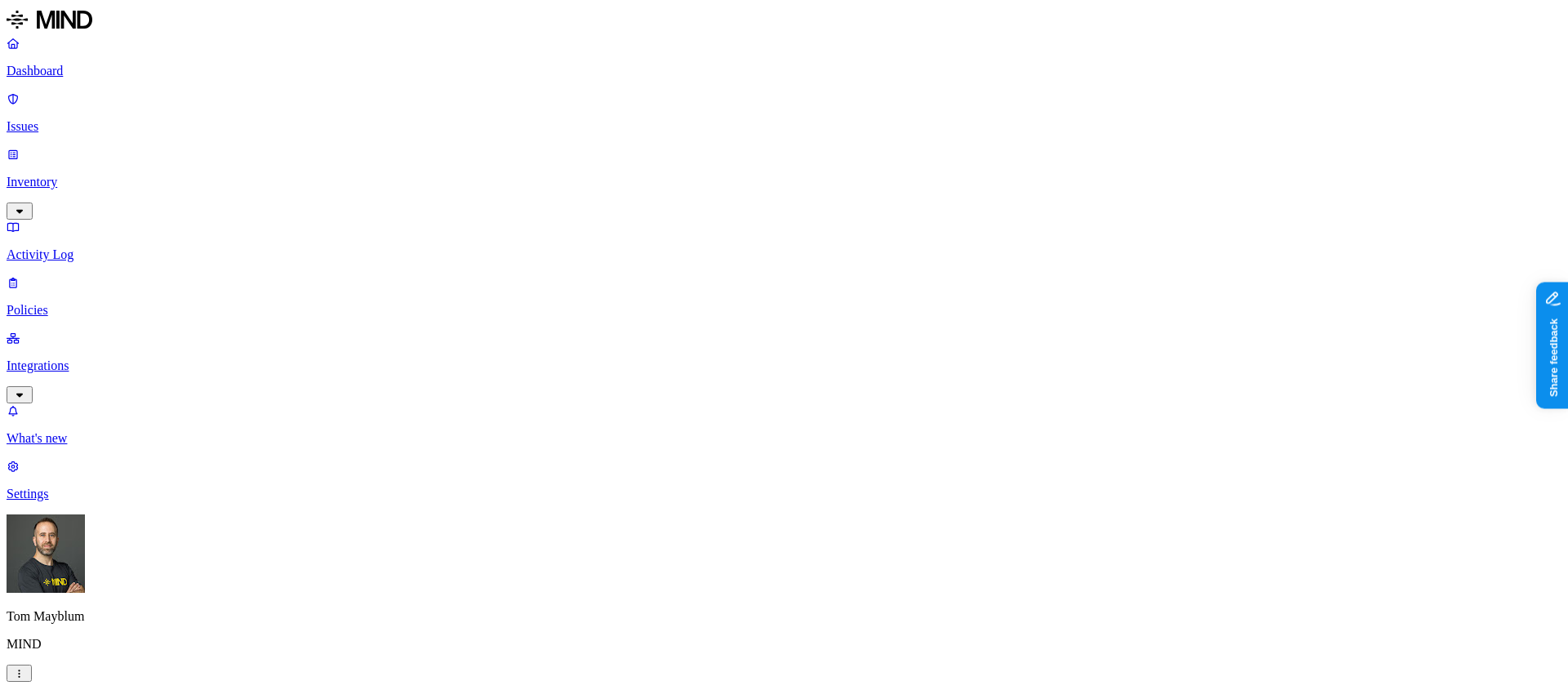 click on "Policies" at bounding box center (784, 310) 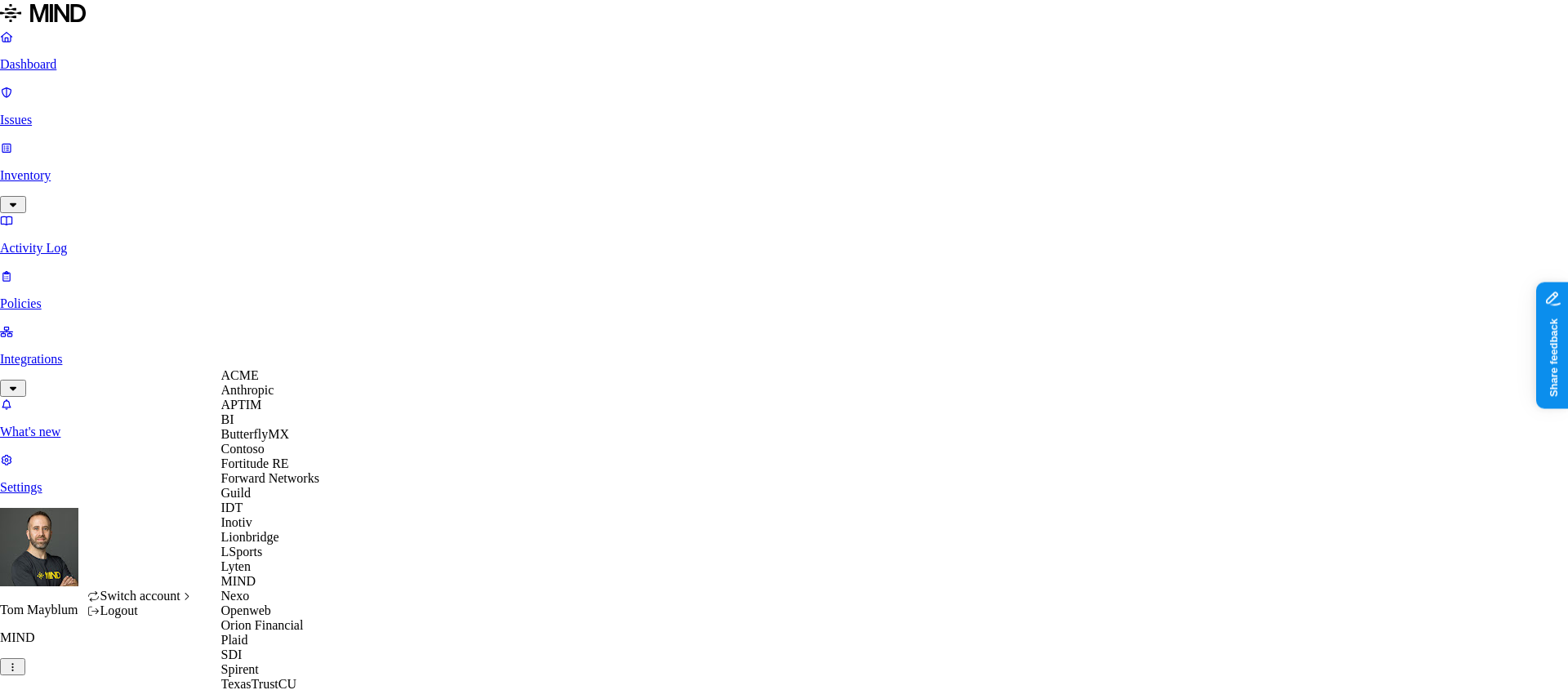 click on "ACME" at bounding box center (277, 376) 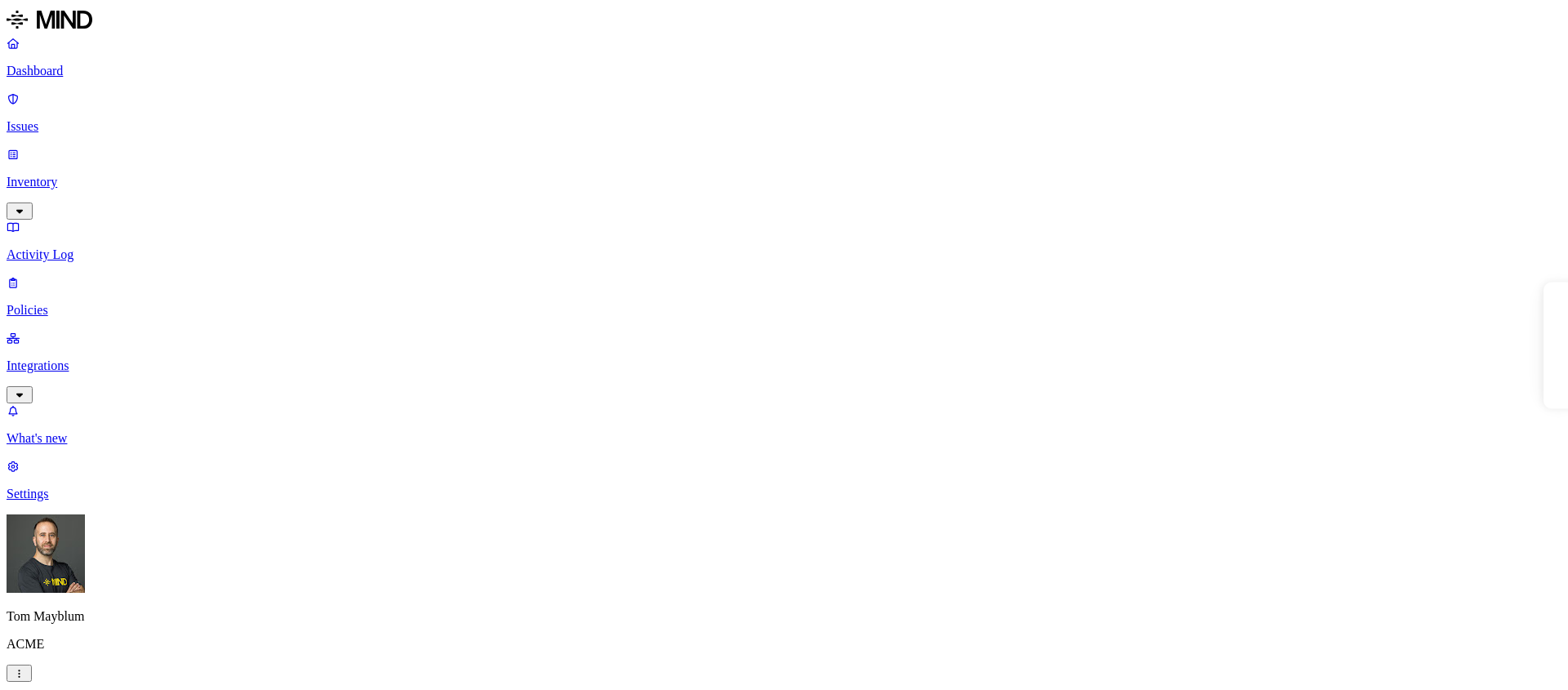 scroll, scrollTop: 0, scrollLeft: 0, axis: both 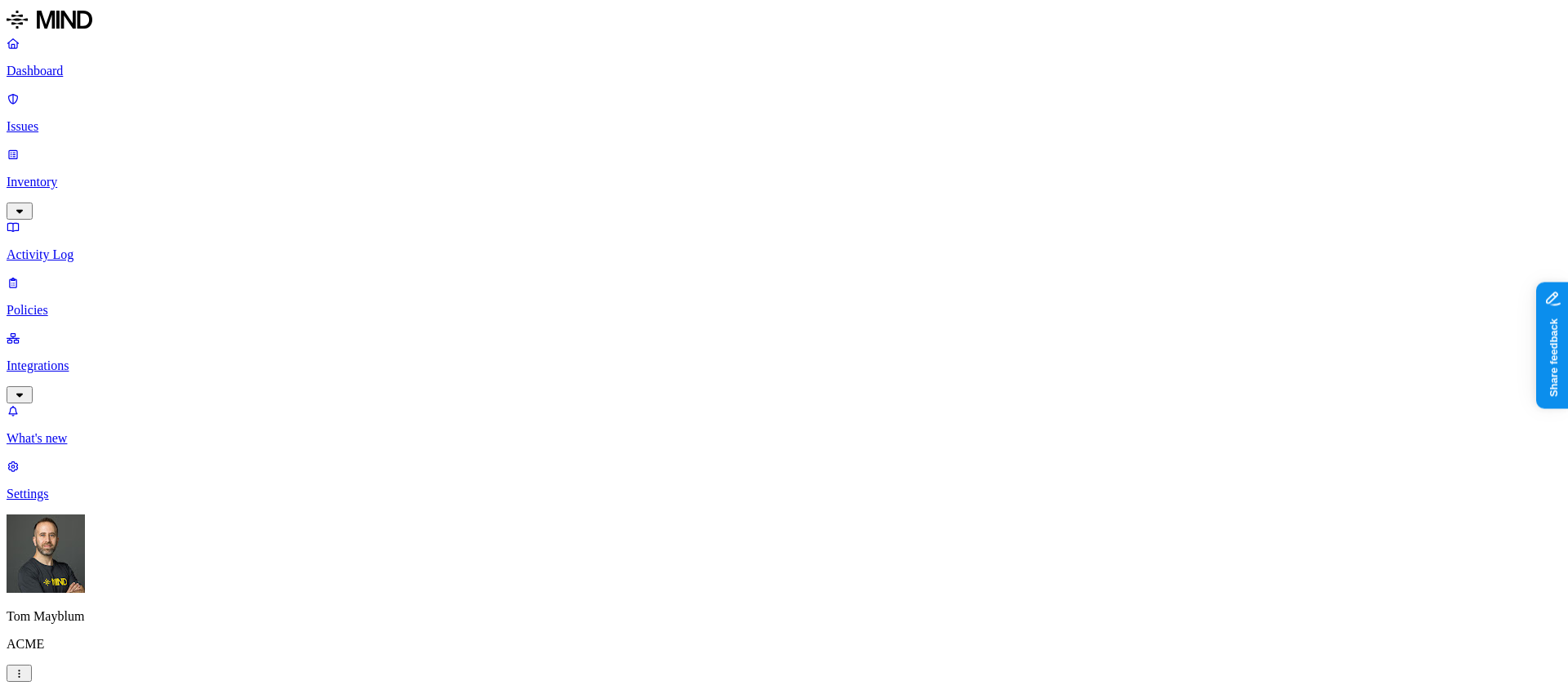click on "Dashboard Issues Inventory Activity Log Policies Integrations What's new 1 Settings [PERSON] ACME Dashboard 8 Discovery Detection Prevention Last update: 01:01 PM Scanned resources 2.68K Resources by integration 1.96K ACME Office365 530 ACME Google Drive 82 MIND ACME 47 ACME Confluence 37 ACME Box 8 ACME onprem file share PII 310 IBAN 271 [SSN] [PERSON] [EMAIL] [SSN] [ADDRESS] PCI 115 [CREDIT CARD] [CREDIT CARD] Secrets 175 AWS credentials 168 Github credentials 3 Password 2 Encryption Key 1 Other 1.56K Mind Test File 1.54K Source code 10 CUI 3 Collaboration agreement 2 Statement of work 2 Bill of materials 2 Top resources with sensitive data Resource Sensitive records Owner Last access Test Share link.docx [CREDIT CARD] [SSN] AWS credentials 106 IBAN 1 [PERSON] [DATE], [TIME] test selective audit.docx AWS credentials 107 IBAN 1 [PERSON] [DATE], [TIME] sensitive1.txt [CREDIT CARD] [SSN] AWS credentials 106 IBAN 1 [PERSON]" at bounding box center [784, 1741] 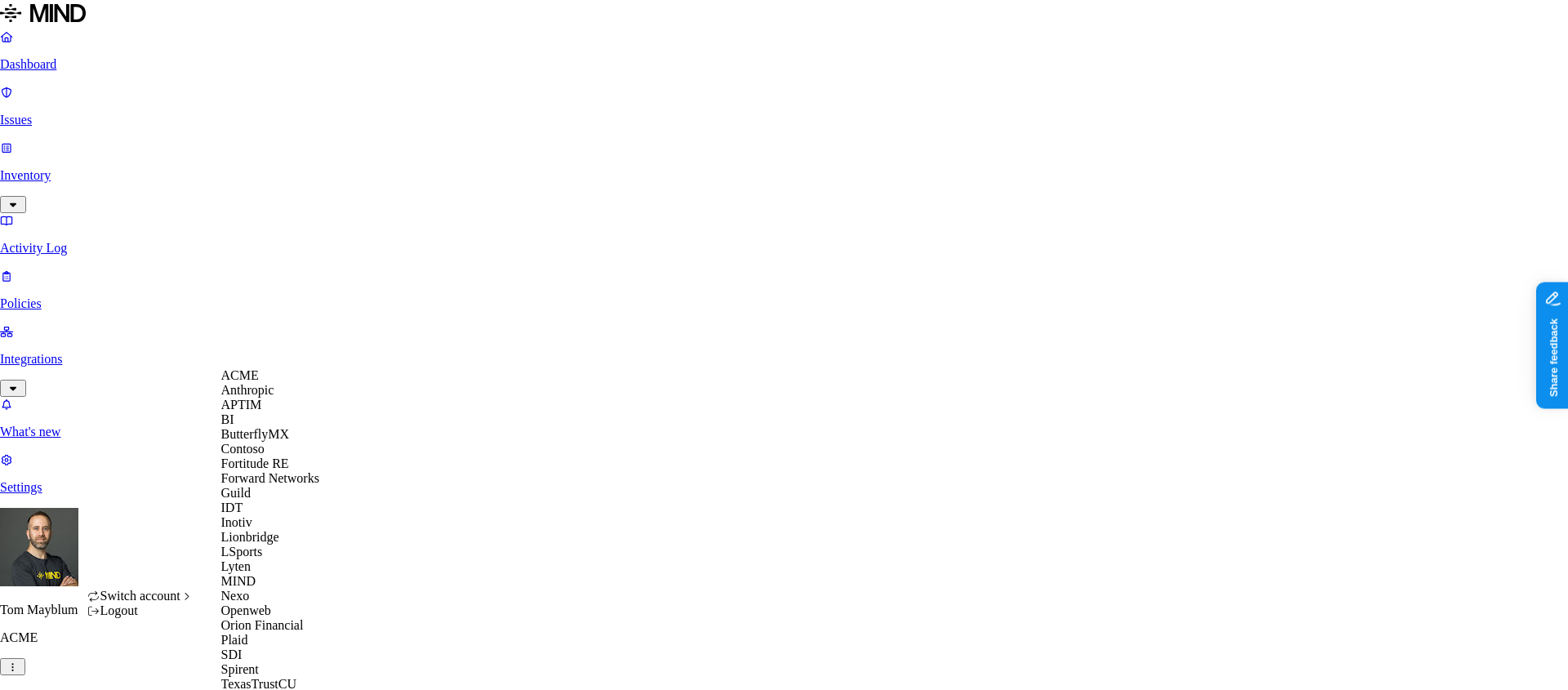 scroll, scrollTop: 487, scrollLeft: 0, axis: vertical 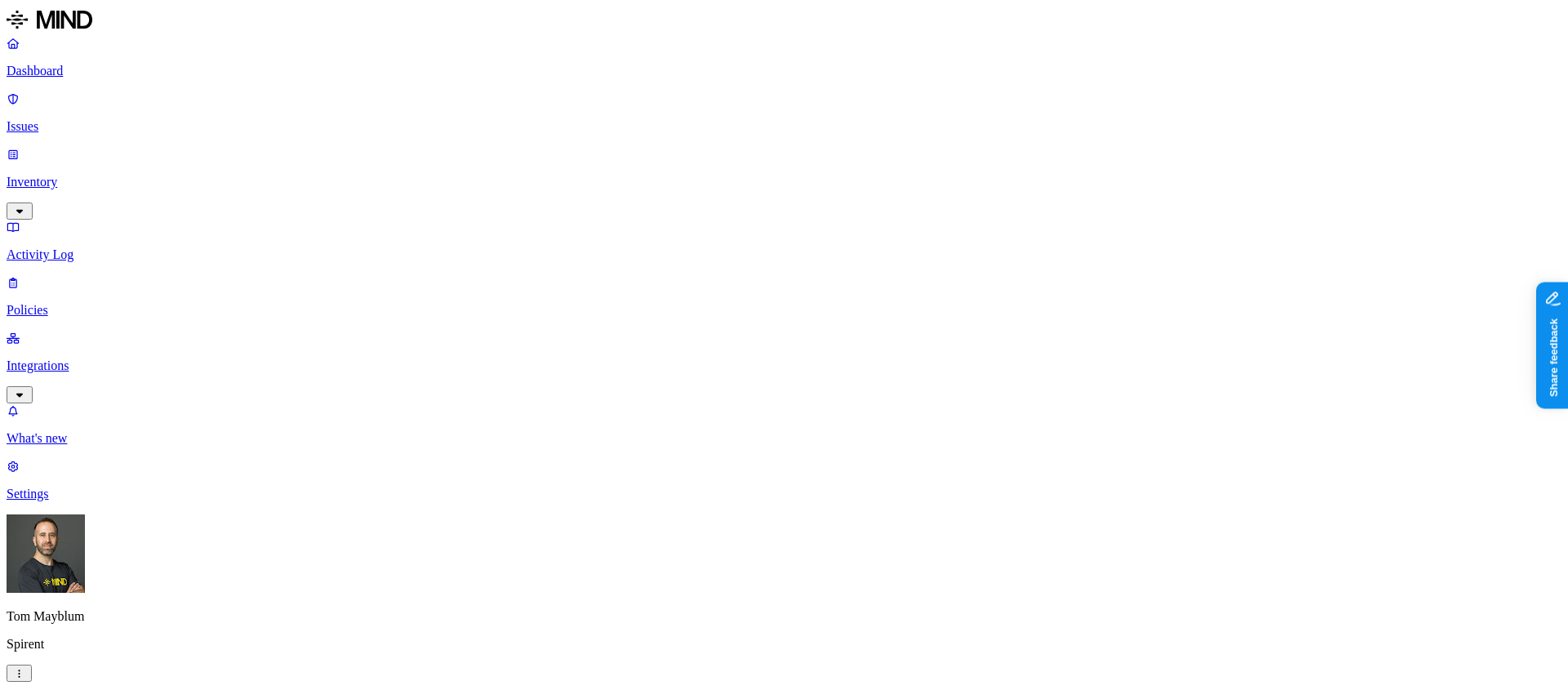 click on "Prevention" at bounding box center (159, 971) 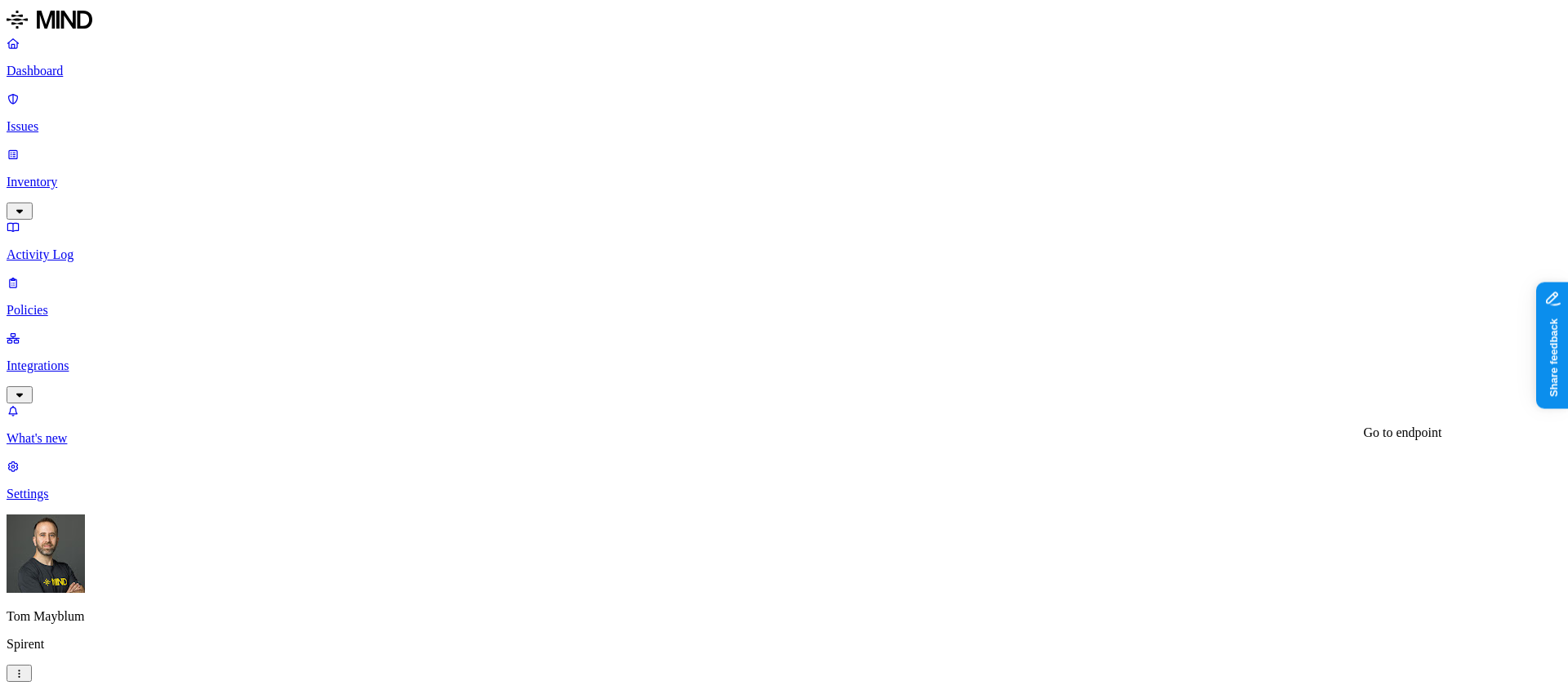 click on "sjcyc20x49l97.local" at bounding box center [784, 3457] 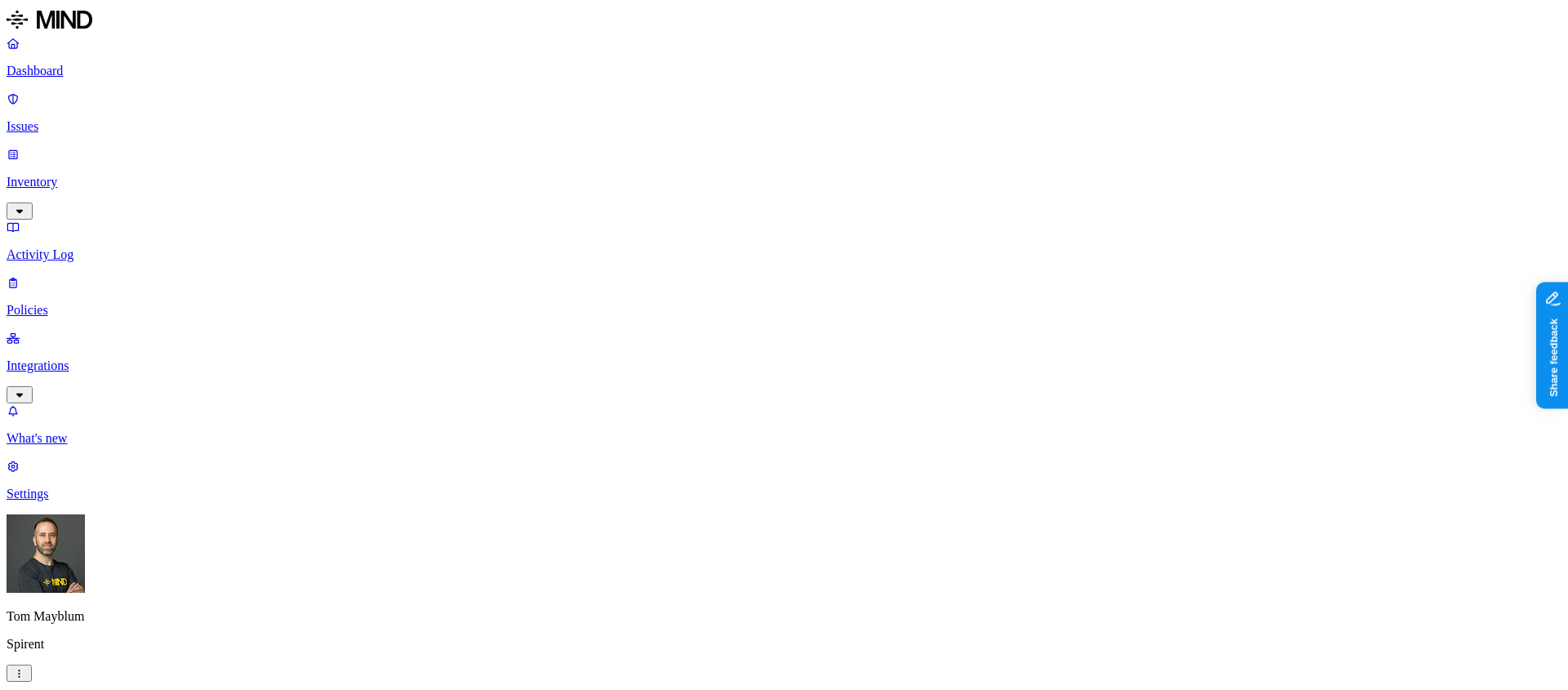 click on "–" at bounding box center (784, 902) 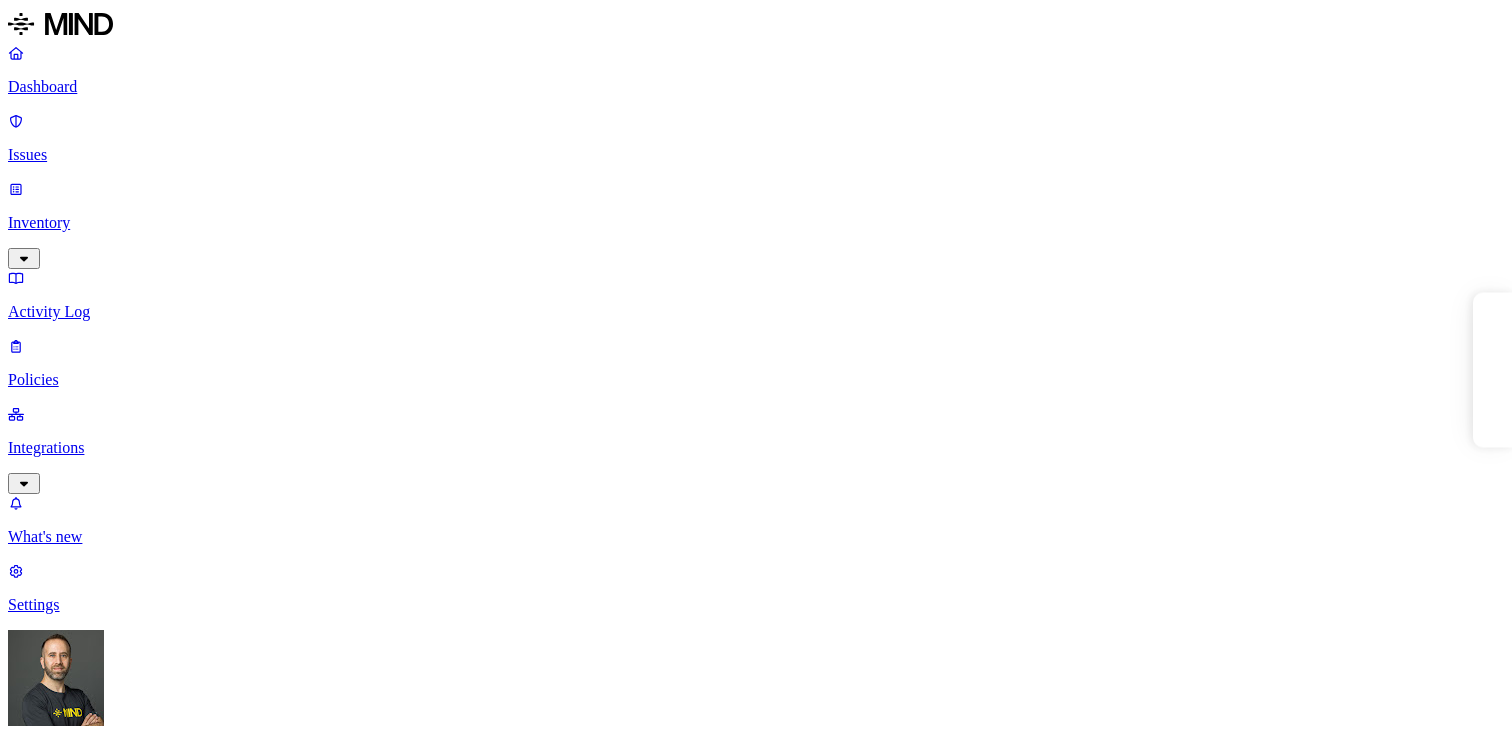 scroll, scrollTop: 0, scrollLeft: 0, axis: both 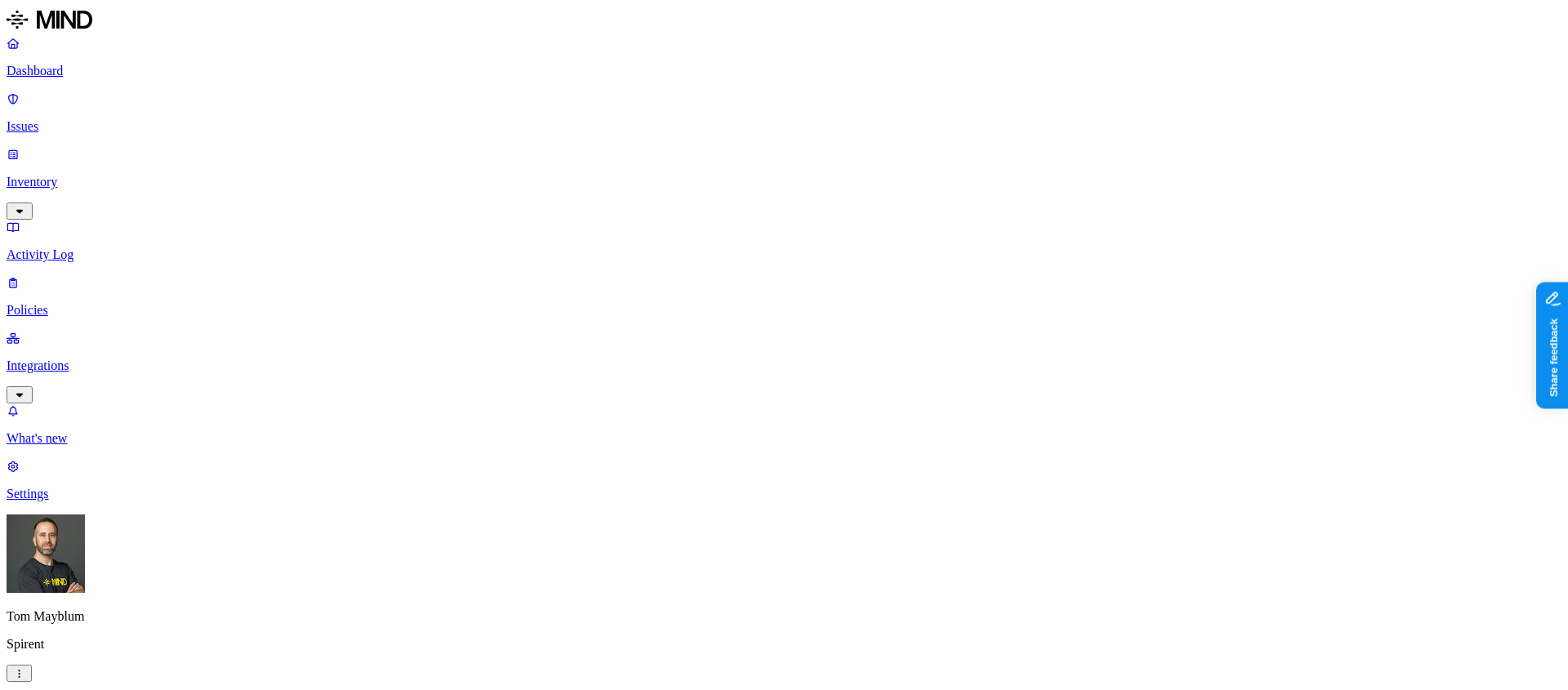 type 